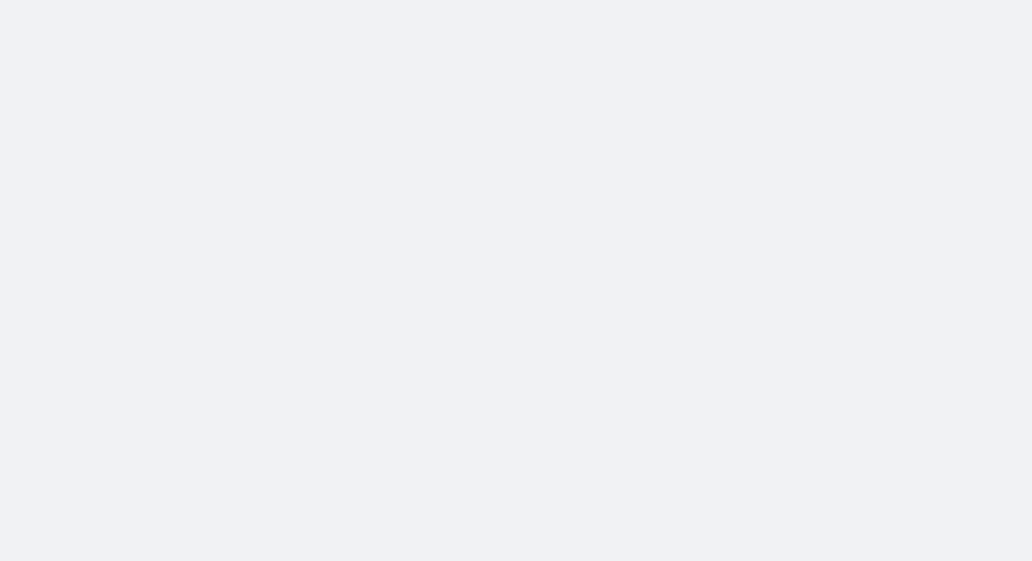 scroll, scrollTop: 0, scrollLeft: 0, axis: both 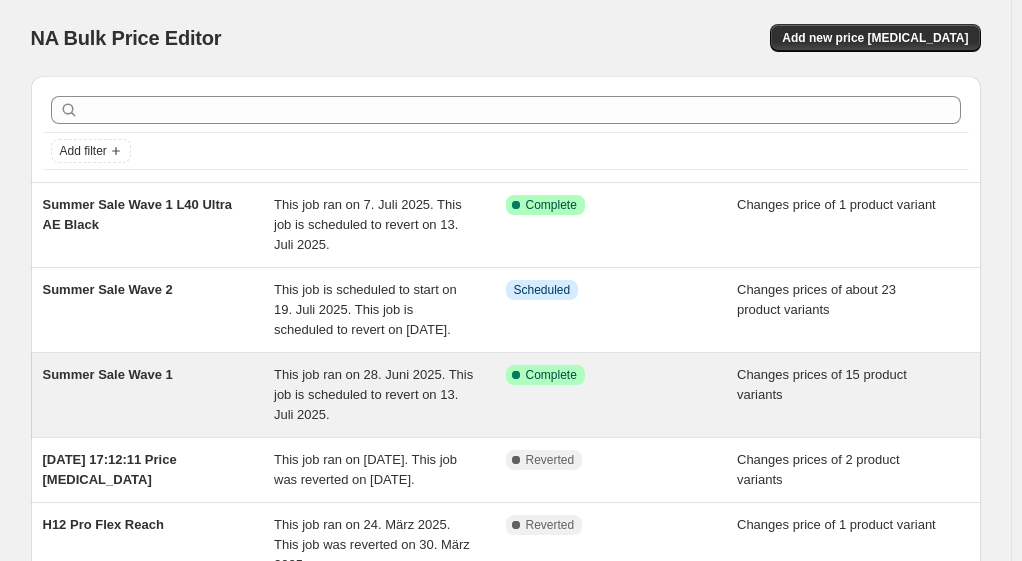 click on "Summer Sale Wave 1" at bounding box center (108, 374) 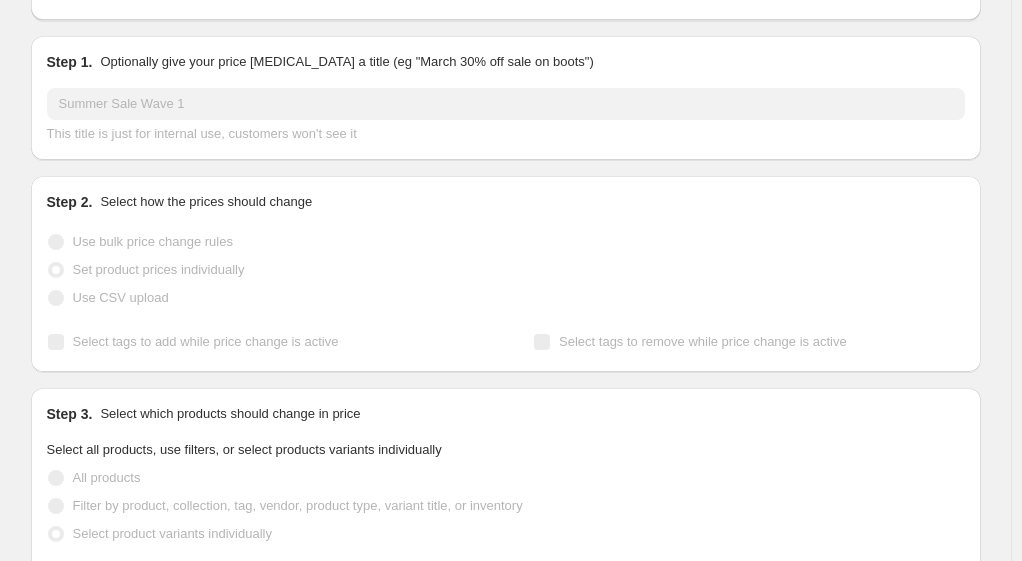 scroll, scrollTop: 0, scrollLeft: 0, axis: both 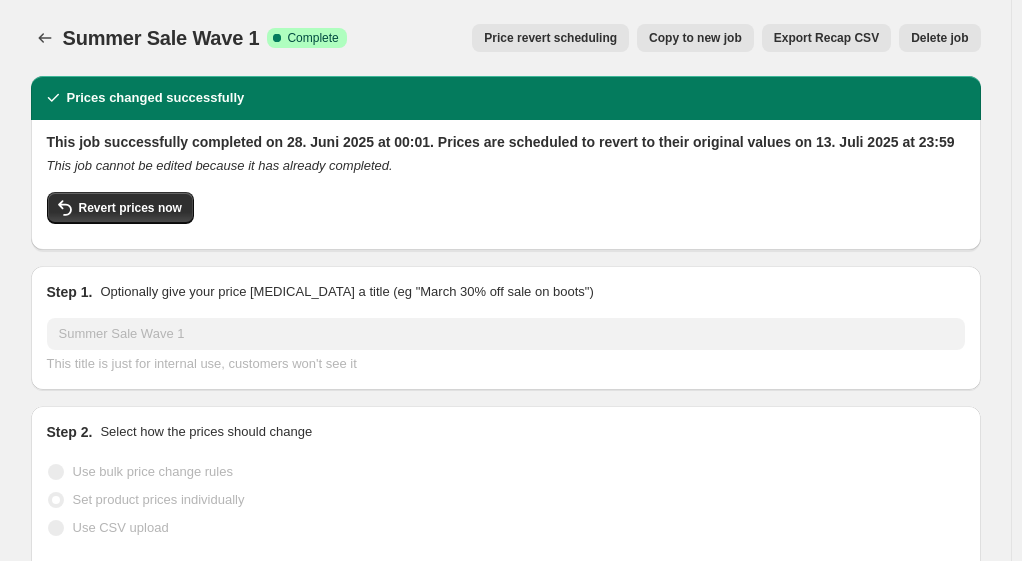 click on "Summer Sale Wave 1" at bounding box center (161, 38) 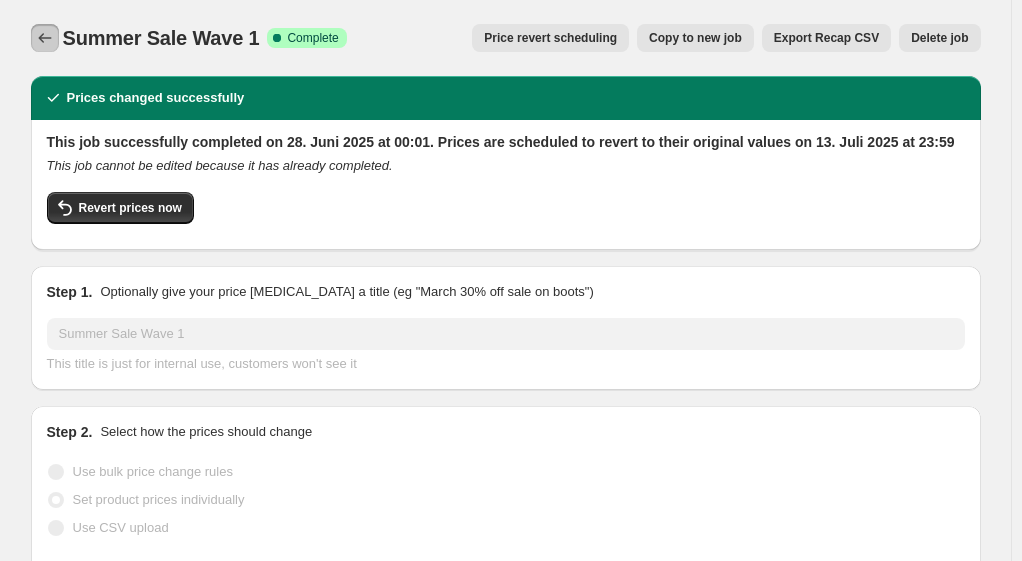 click 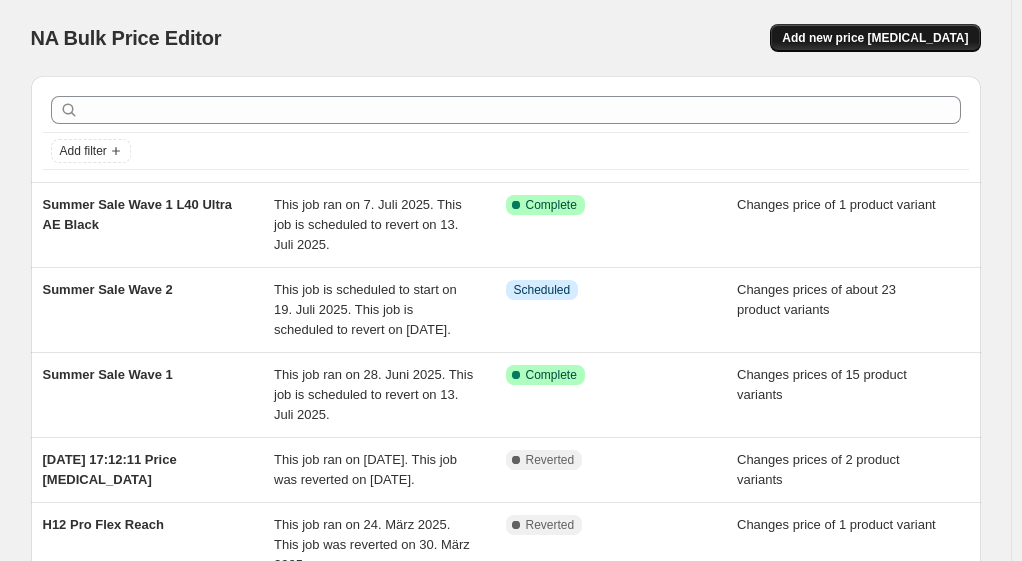 click on "Add new price [MEDICAL_DATA]" at bounding box center (875, 38) 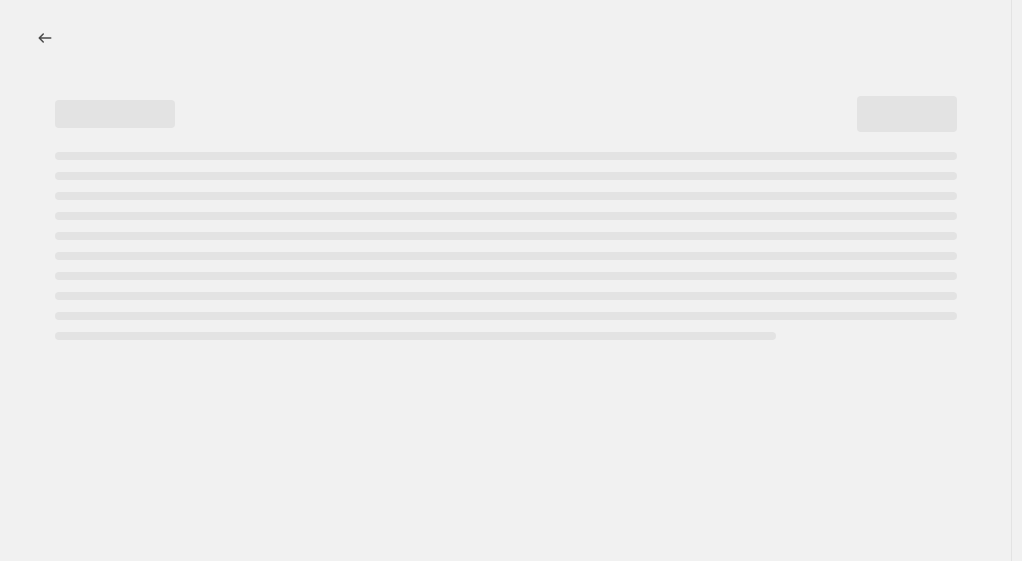 select on "percentage" 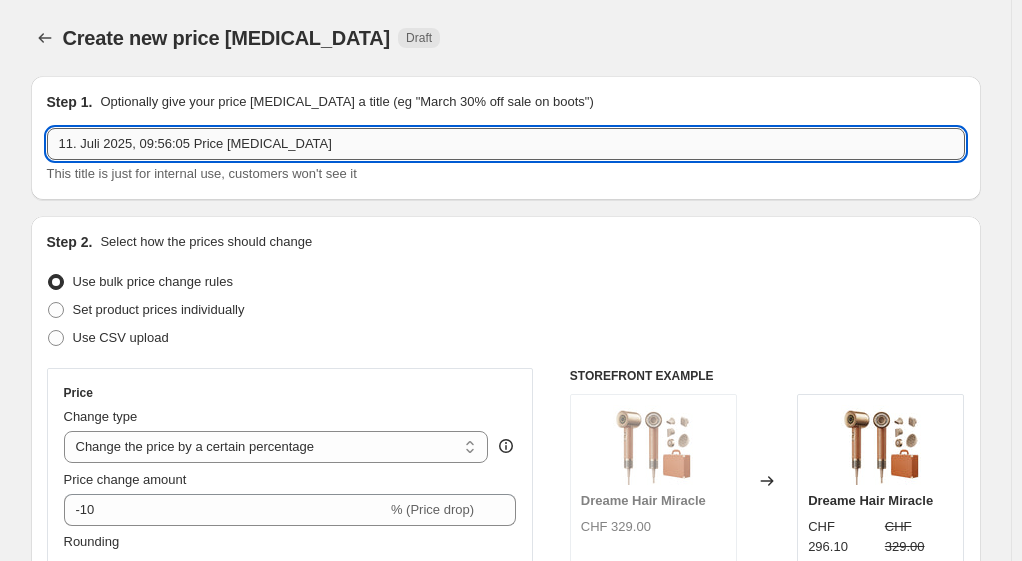 click on "11. Juli 2025, 09:56:05 Price [MEDICAL_DATA]" at bounding box center [506, 144] 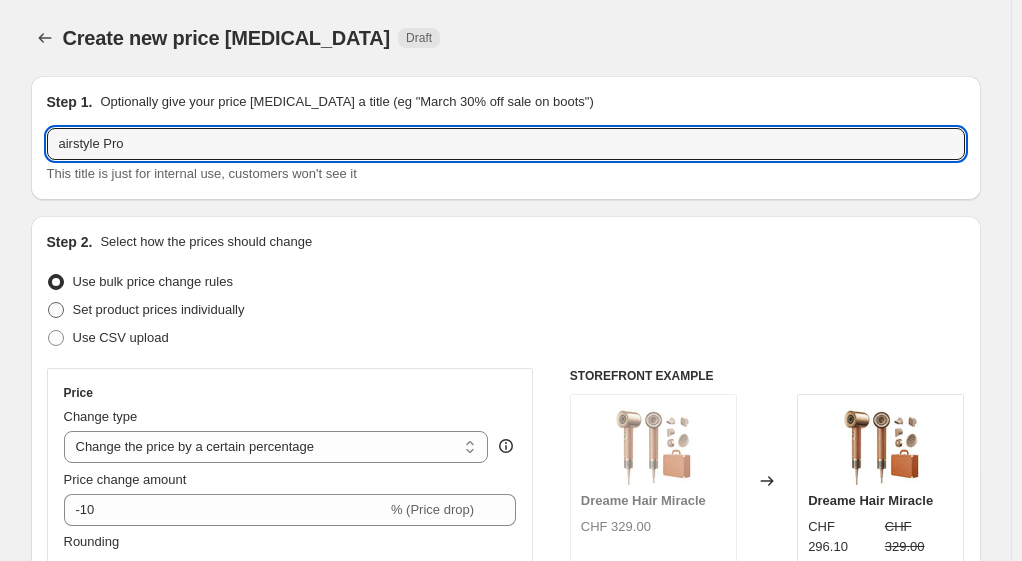 type on "airstyle Pro" 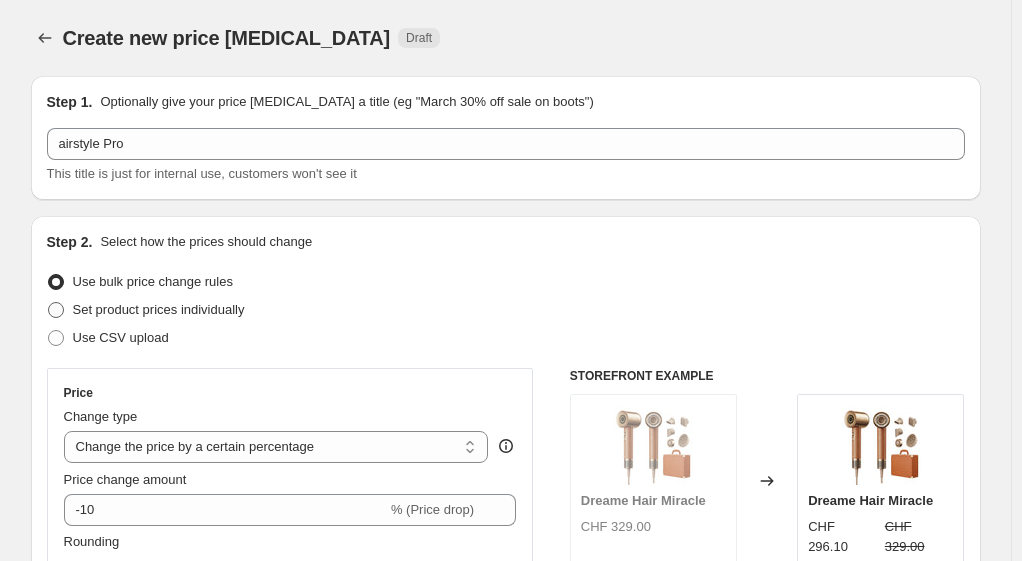 click on "Set product prices individually" at bounding box center (159, 309) 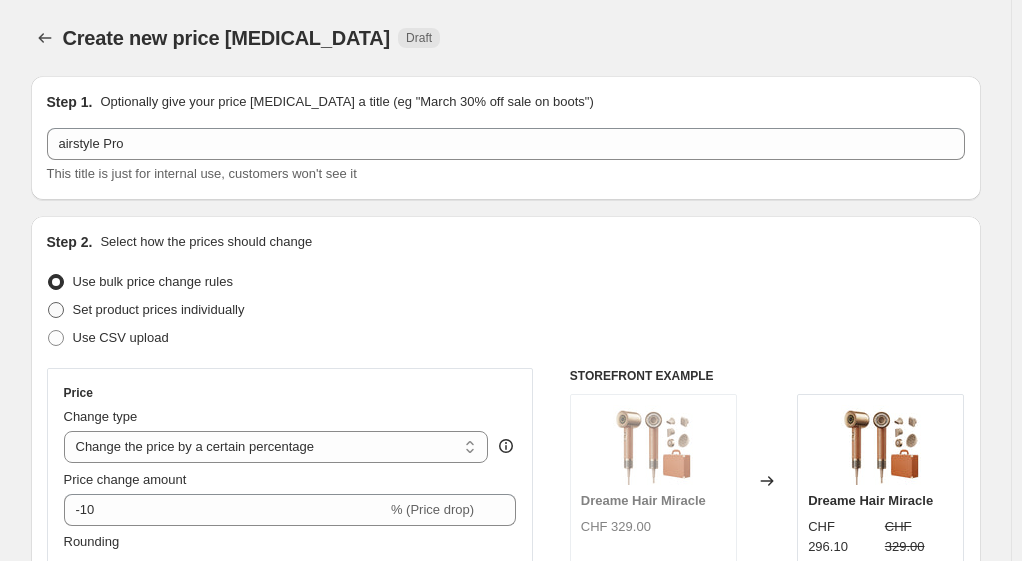 radio on "true" 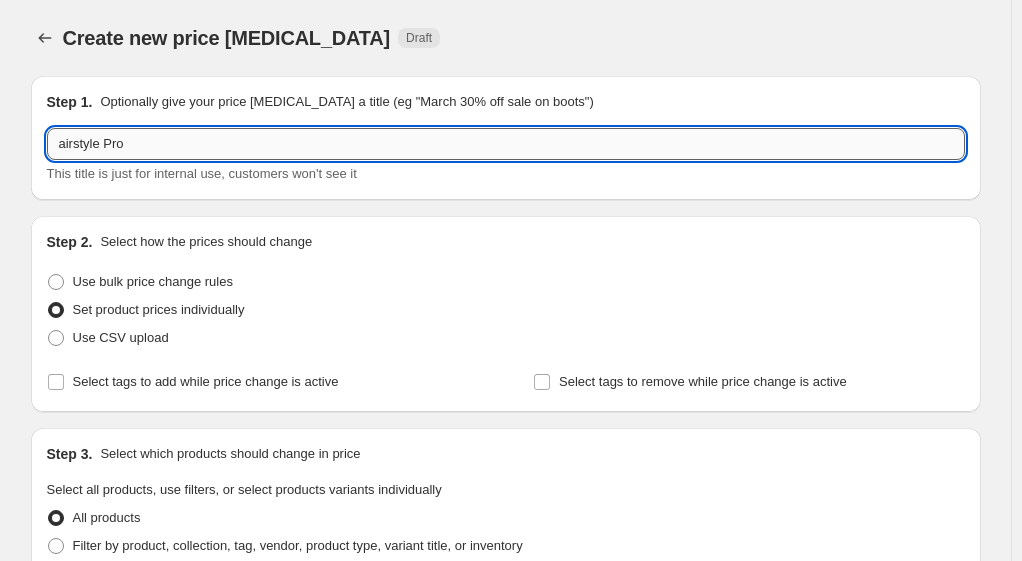 click on "airstyle Pro" at bounding box center [506, 144] 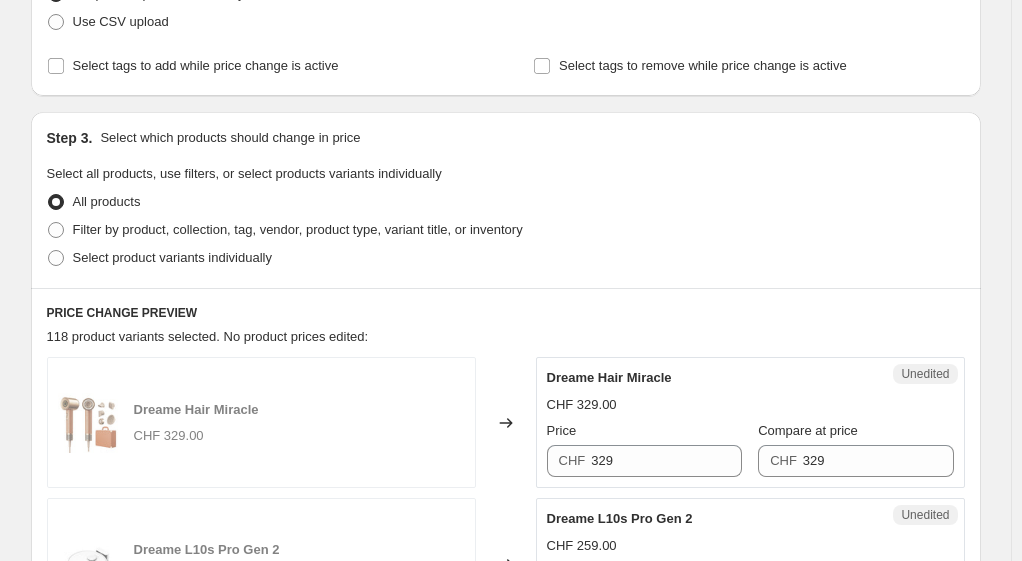 scroll, scrollTop: 400, scrollLeft: 0, axis: vertical 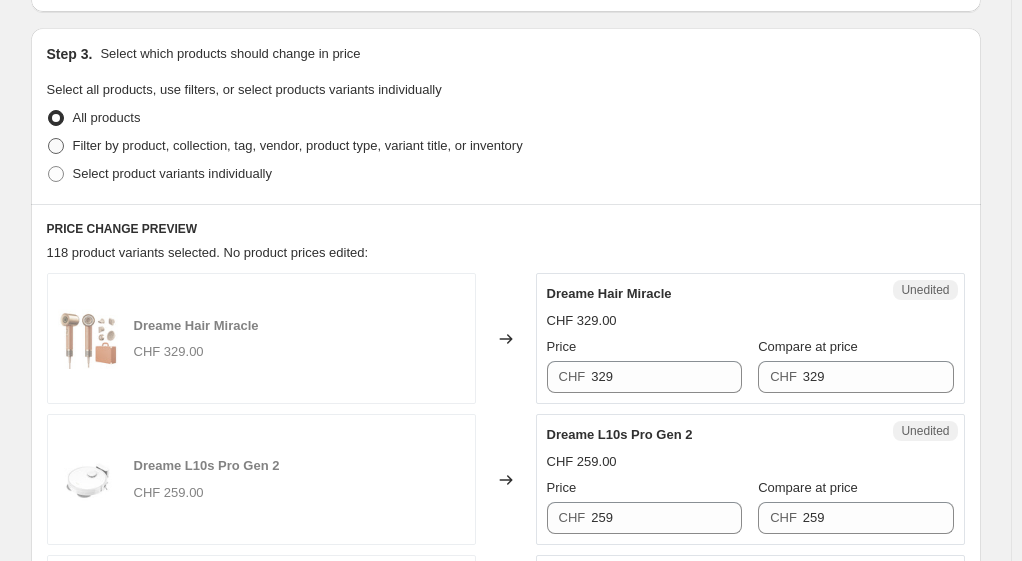 type on "Airstyle Pro extension" 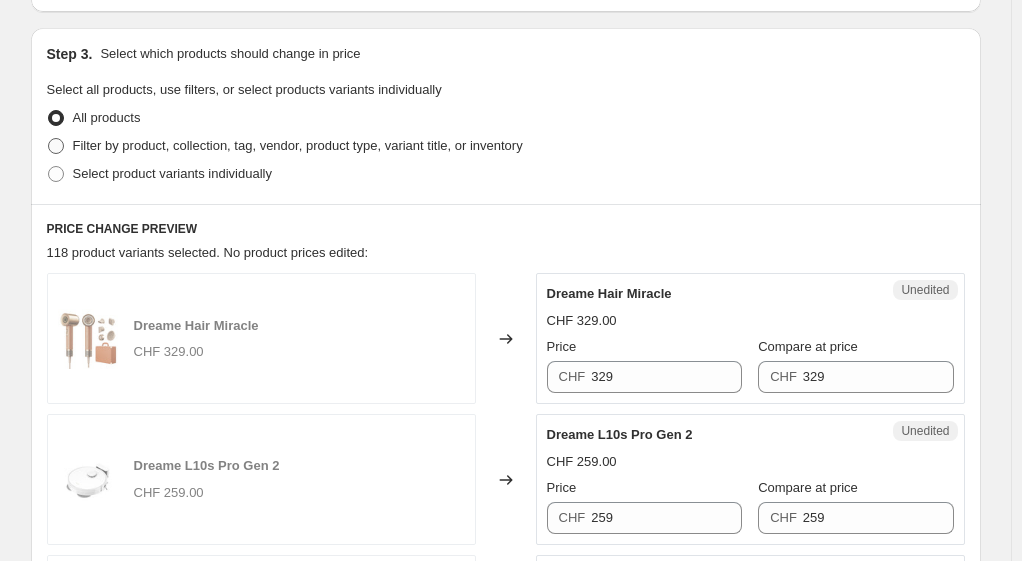 radio on "true" 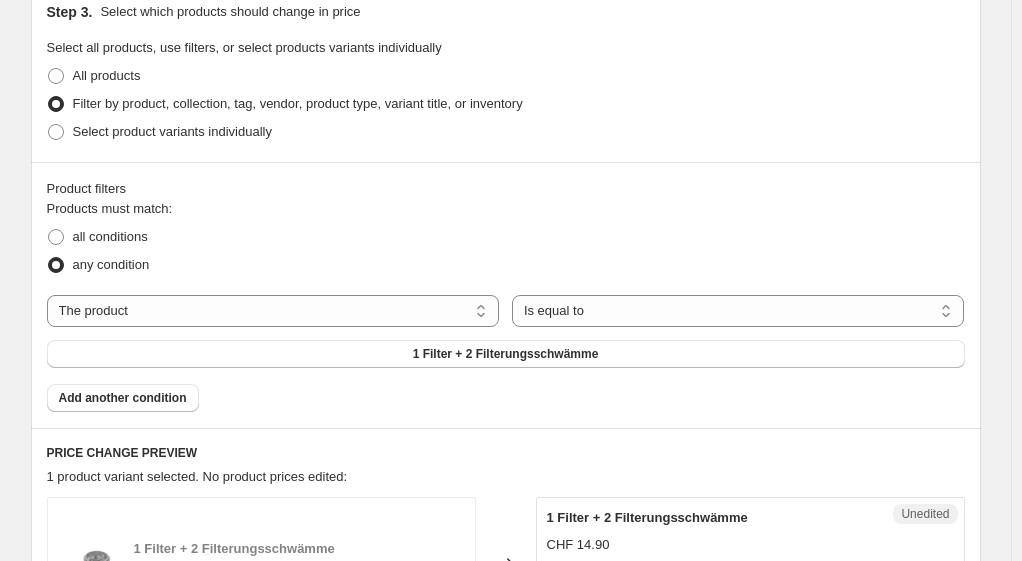 scroll, scrollTop: 300, scrollLeft: 0, axis: vertical 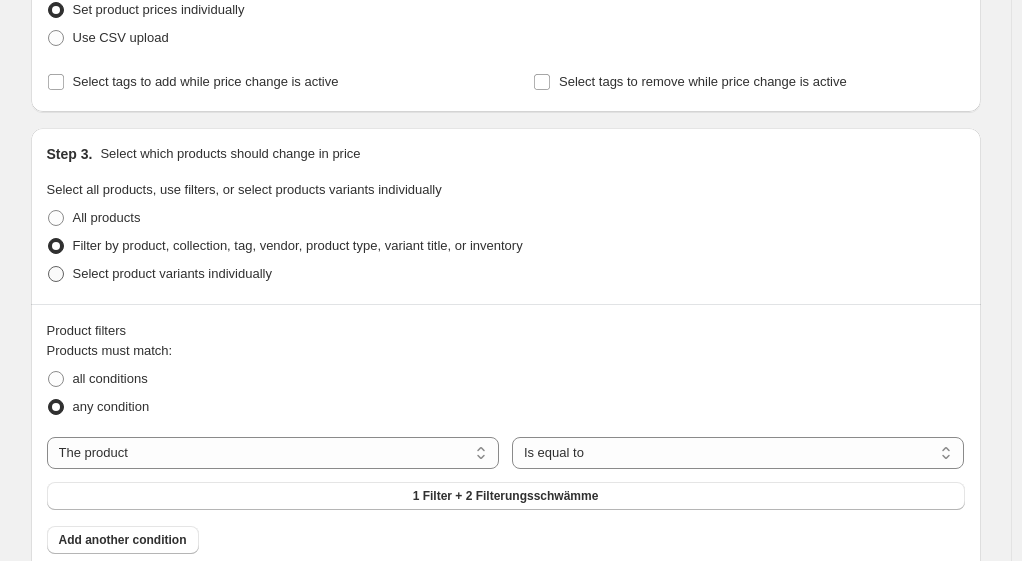 click on "Select product variants individually" at bounding box center (172, 273) 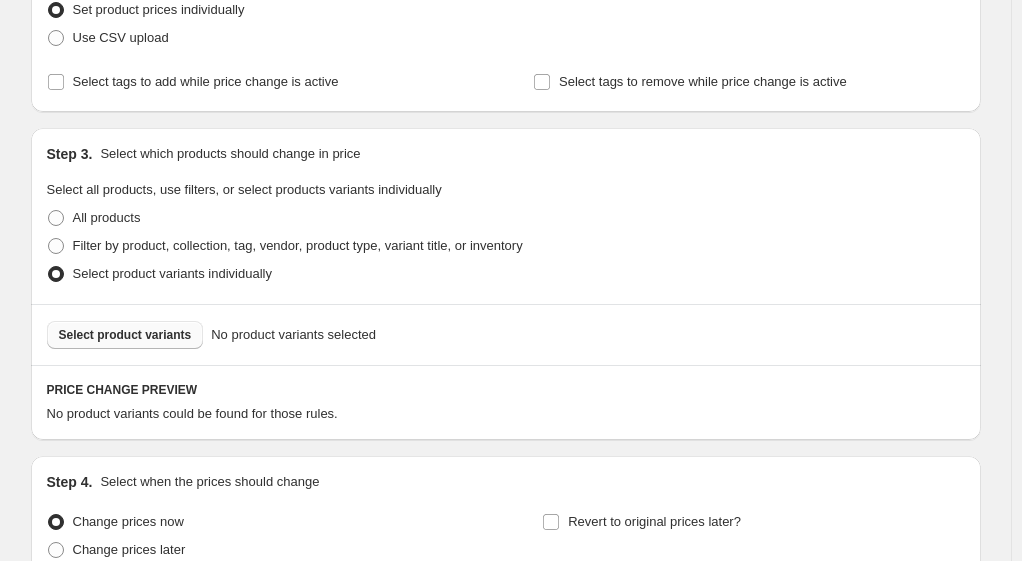 click on "Select product variants" at bounding box center (125, 335) 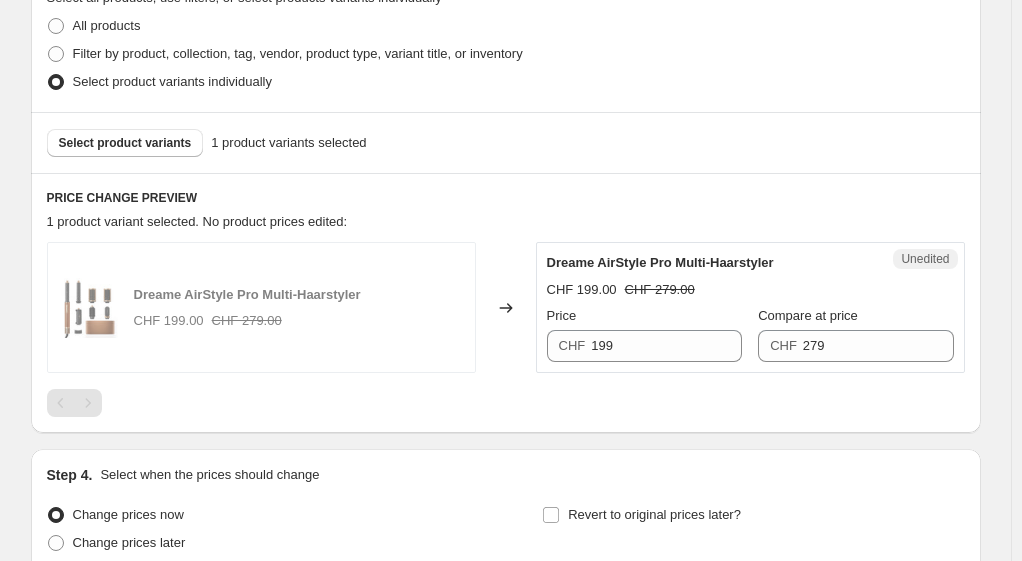 scroll, scrollTop: 600, scrollLeft: 0, axis: vertical 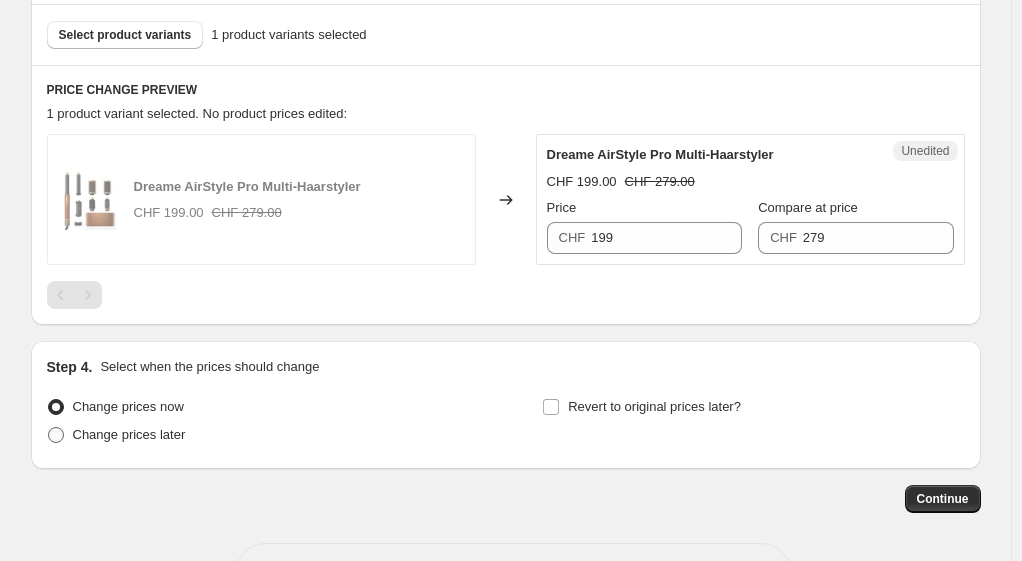 click on "Change prices later" at bounding box center [129, 434] 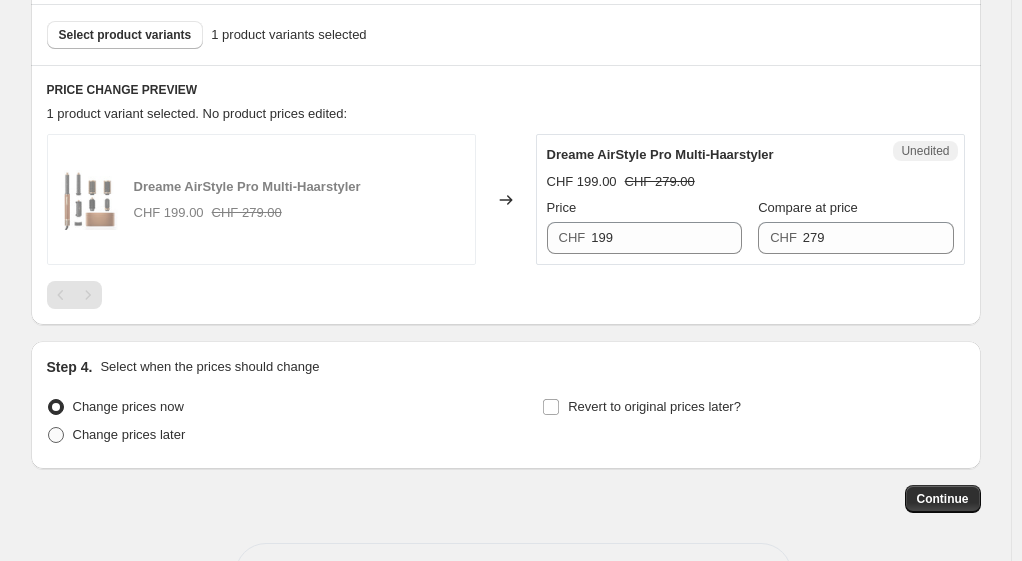 radio on "true" 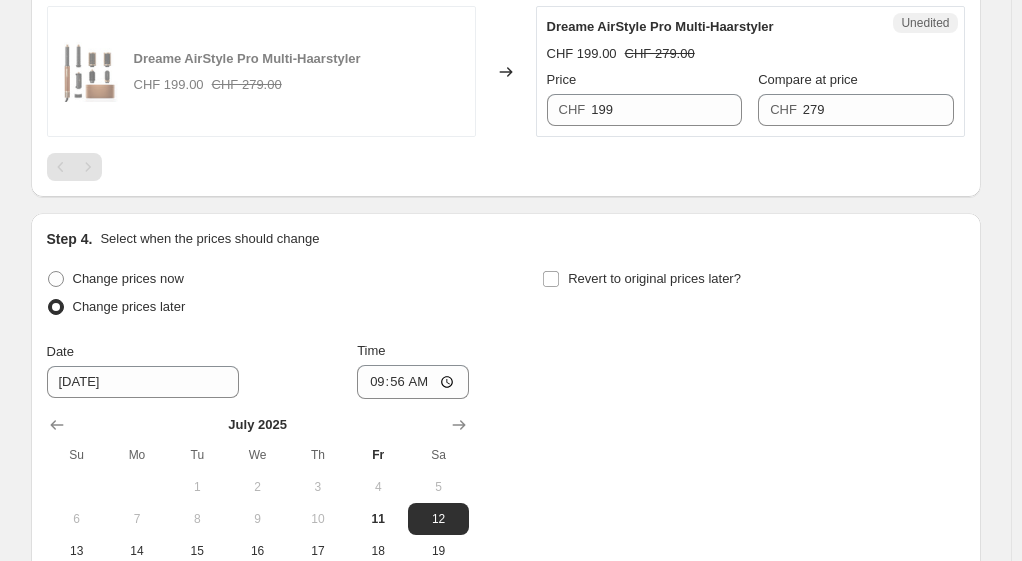 scroll, scrollTop: 800, scrollLeft: 0, axis: vertical 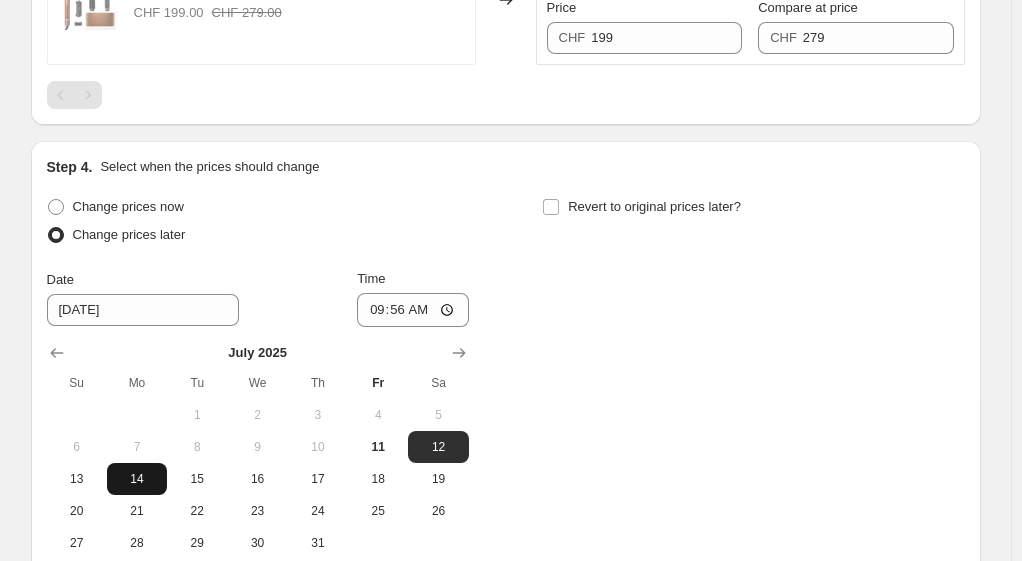 click on "14" at bounding box center [137, 479] 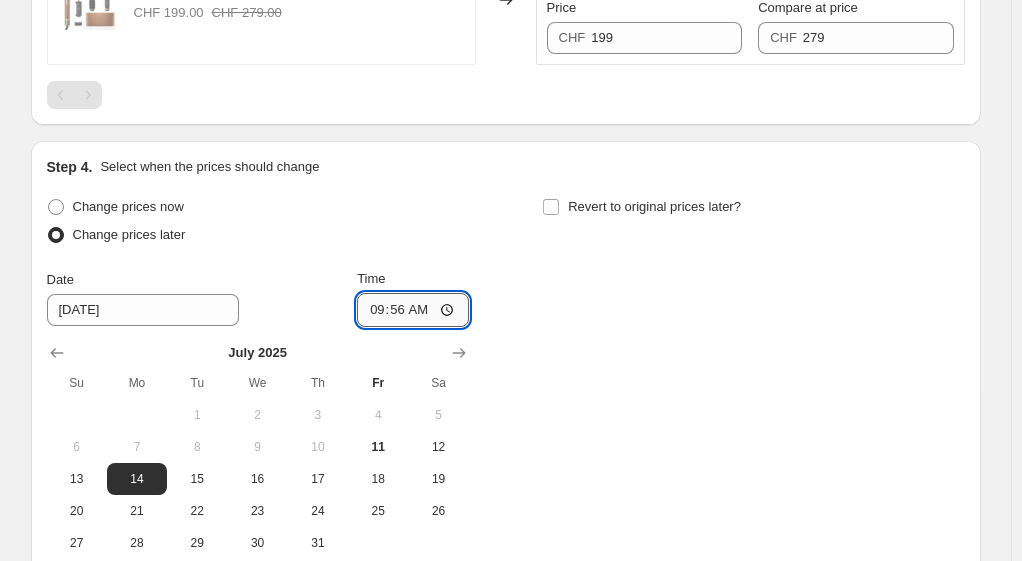 click on "09:56" at bounding box center (413, 310) 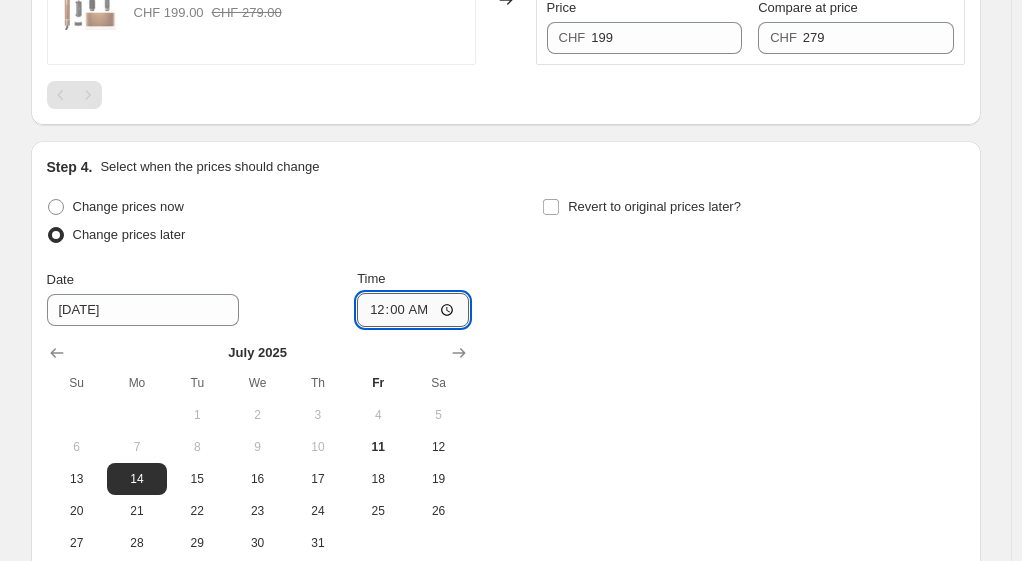 type on "00:01" 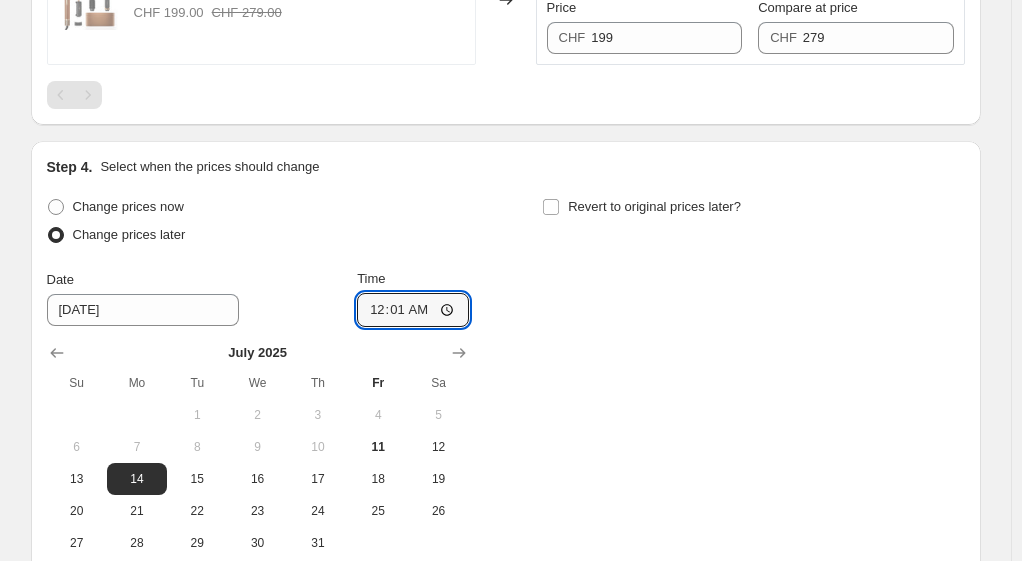 click on "Change prices now Change prices later Date [DATE] Time 00:[DATE] Mo Tu We Th Fr Sa 1 2 3 4 5 6 7 8 9 10 11 12 13 14 15 16 17 18 19 20 21 22 23 24 25 26 27 28 29 30 31 Revert to original prices later?" at bounding box center [506, 376] 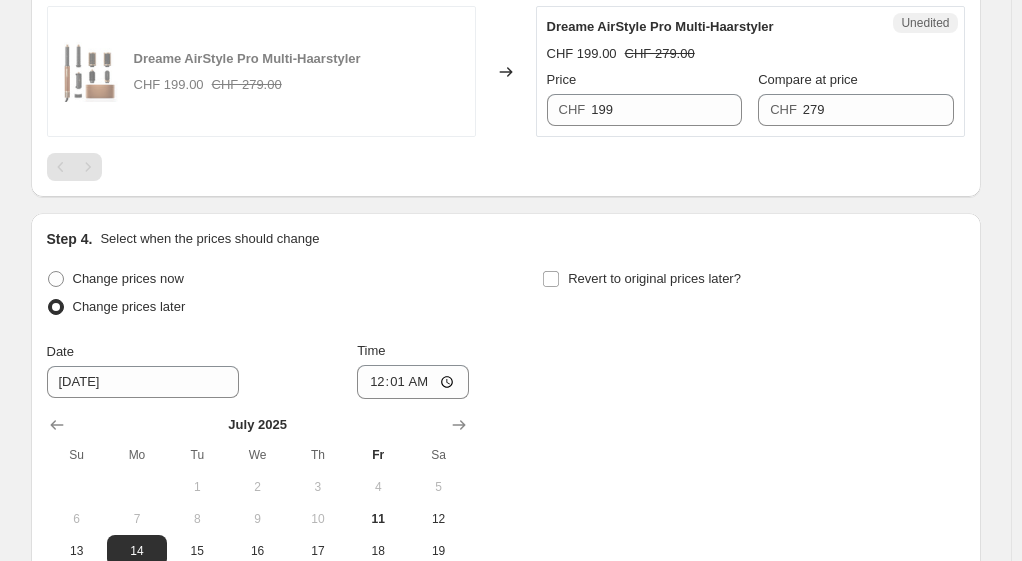 scroll, scrollTop: 500, scrollLeft: 0, axis: vertical 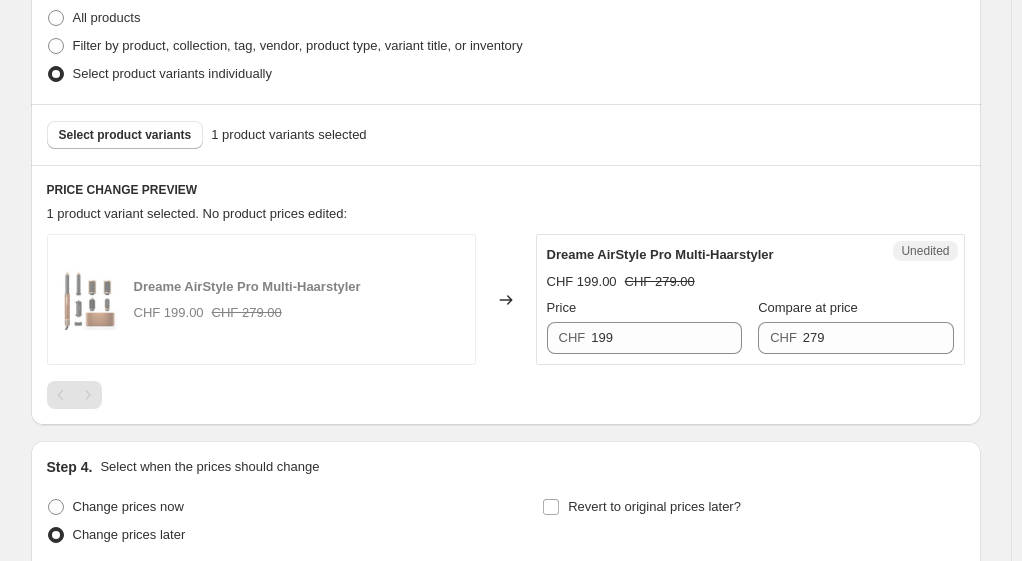 drag, startPoint x: 610, startPoint y: 494, endPoint x: 609, endPoint y: 480, distance: 14.035668 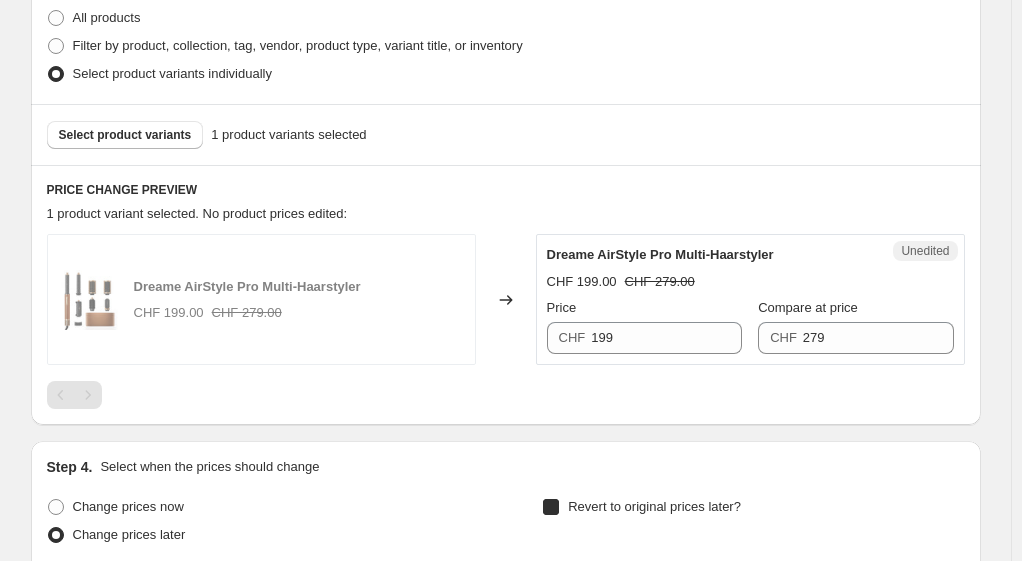 checkbox on "true" 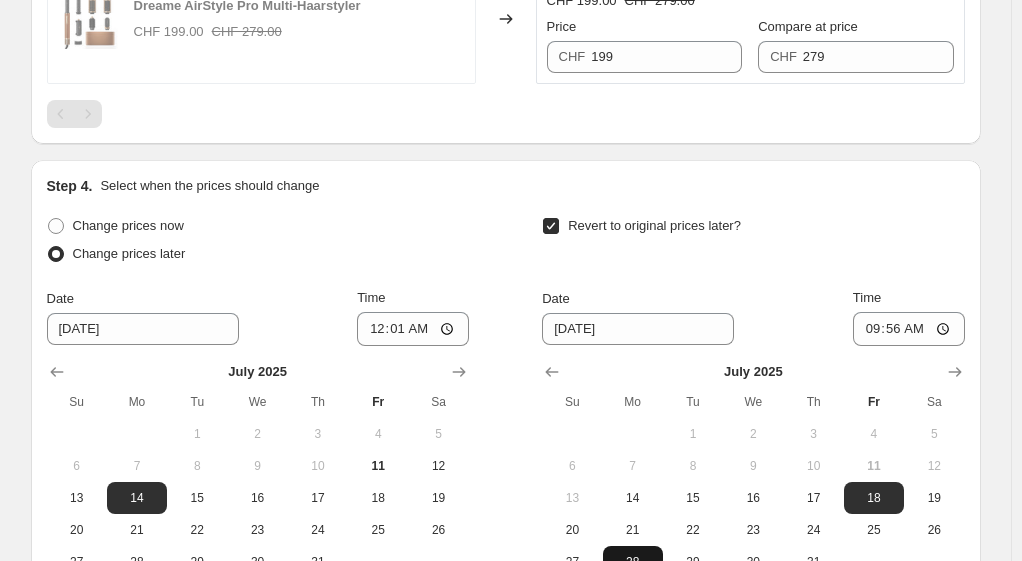 scroll, scrollTop: 900, scrollLeft: 0, axis: vertical 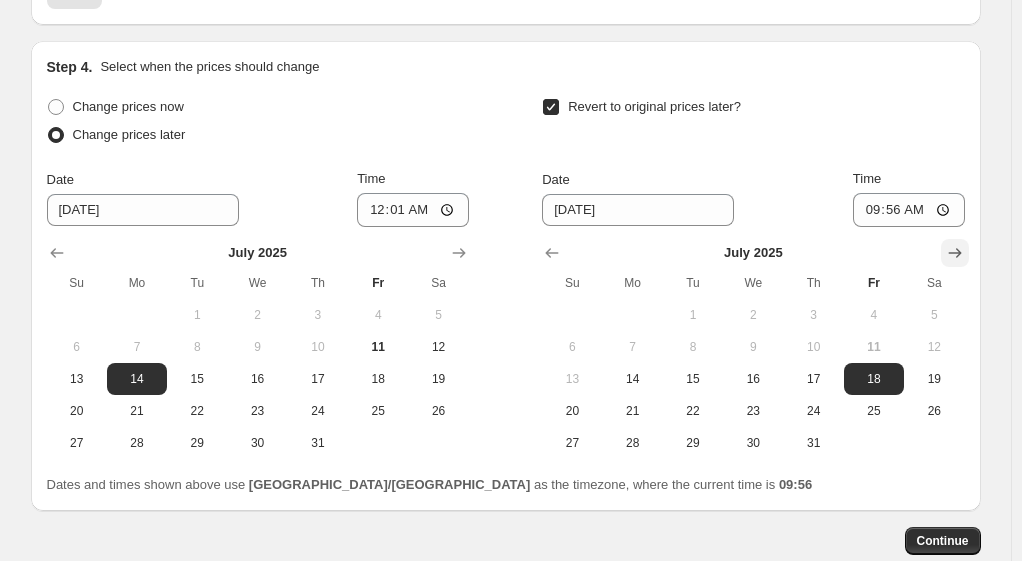 click 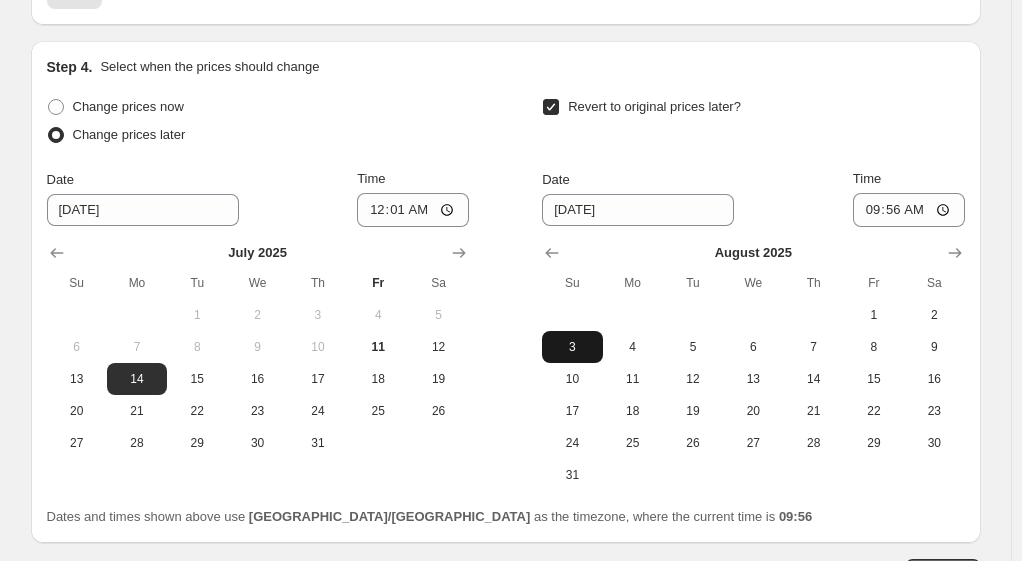 click on "3" at bounding box center (572, 347) 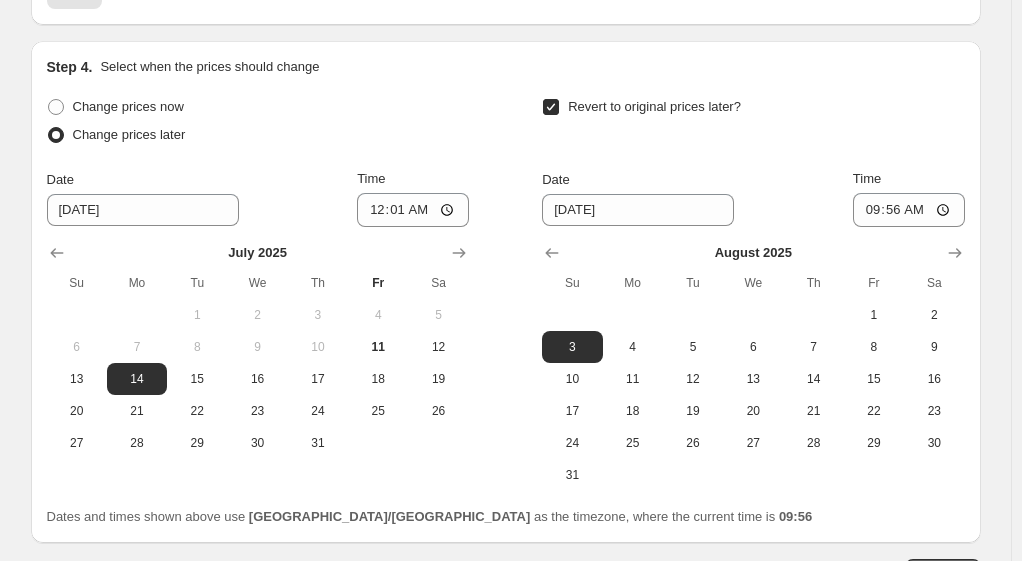 click on "Revert to original prices later?" at bounding box center (753, 123) 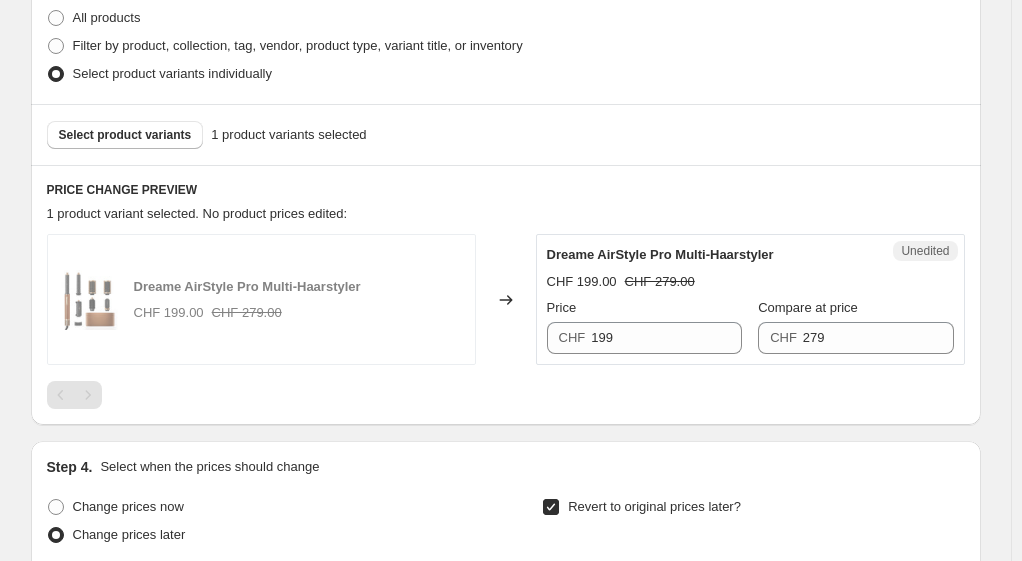 scroll, scrollTop: 900, scrollLeft: 0, axis: vertical 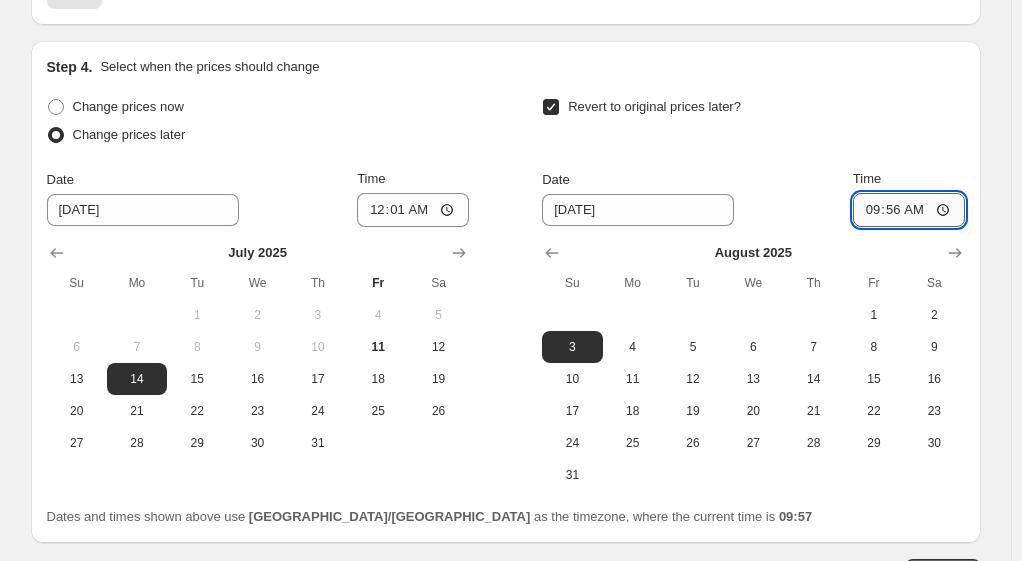 click on "09:56" at bounding box center (909, 210) 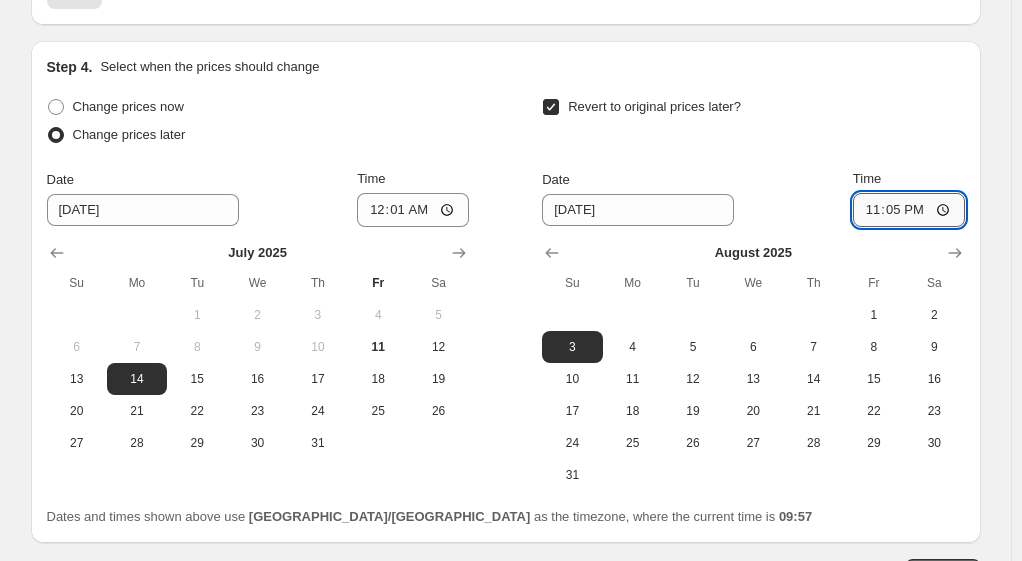 type on "23:59" 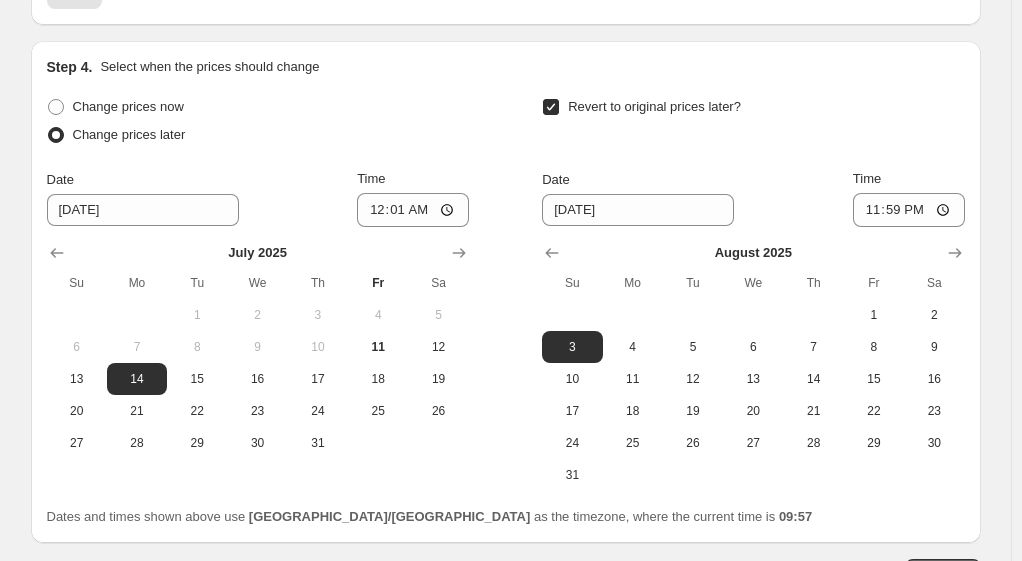 drag, startPoint x: 857, startPoint y: 72, endPoint x: 884, endPoint y: 87, distance: 30.88689 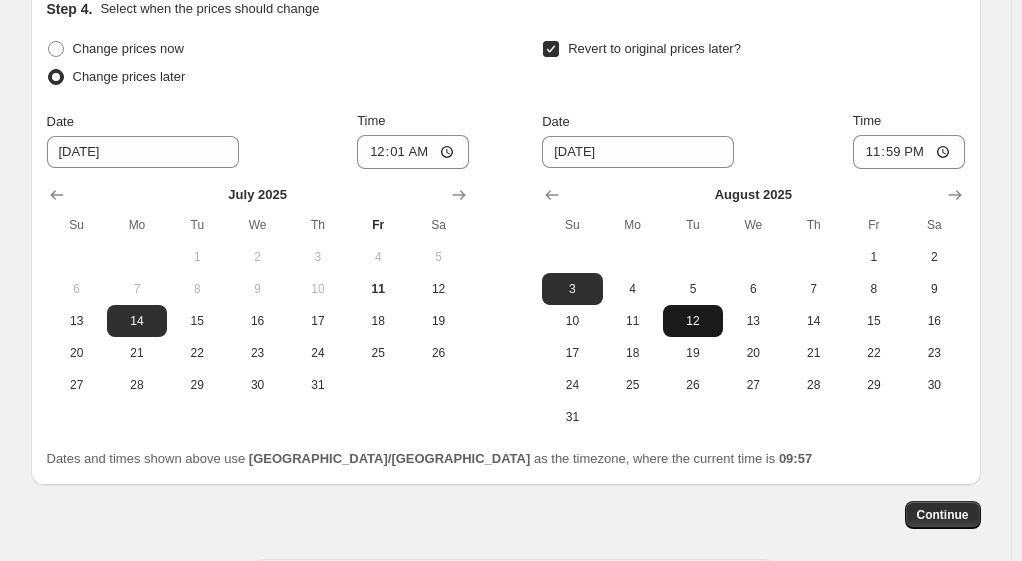 scroll, scrollTop: 1046, scrollLeft: 0, axis: vertical 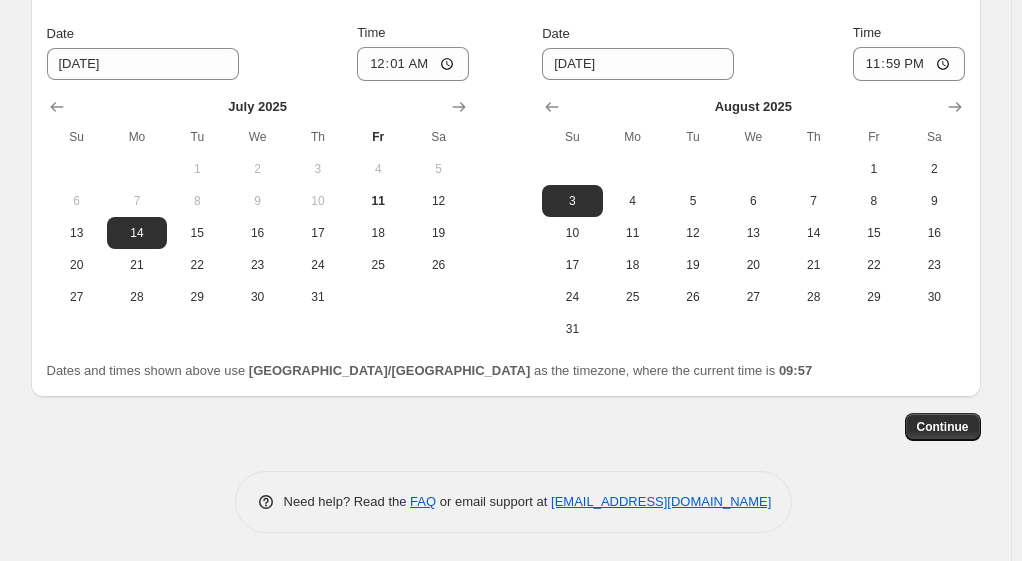 click on "Continue" at bounding box center [943, 427] 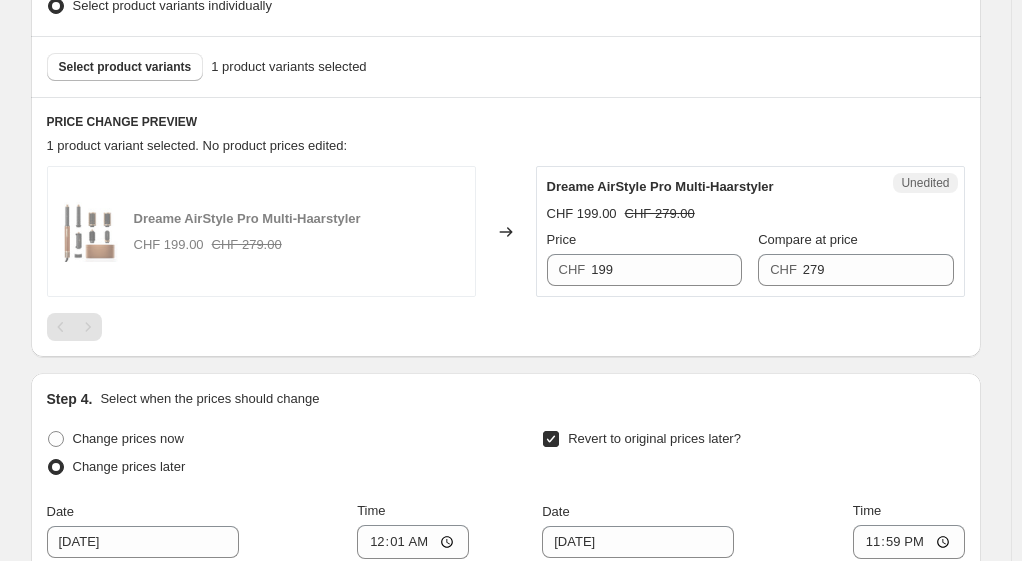 scroll, scrollTop: 800, scrollLeft: 0, axis: vertical 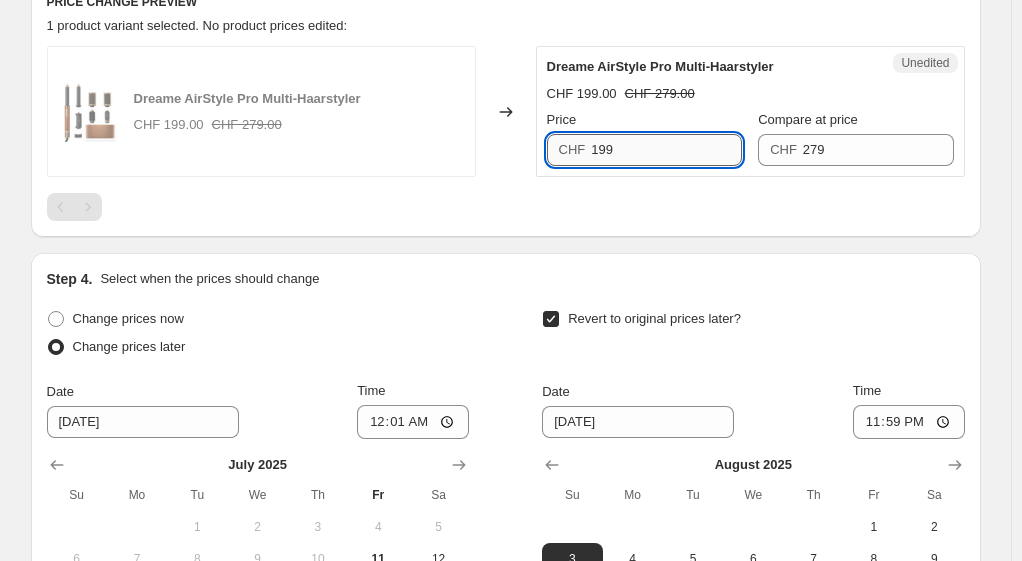 click on "199" at bounding box center [666, 150] 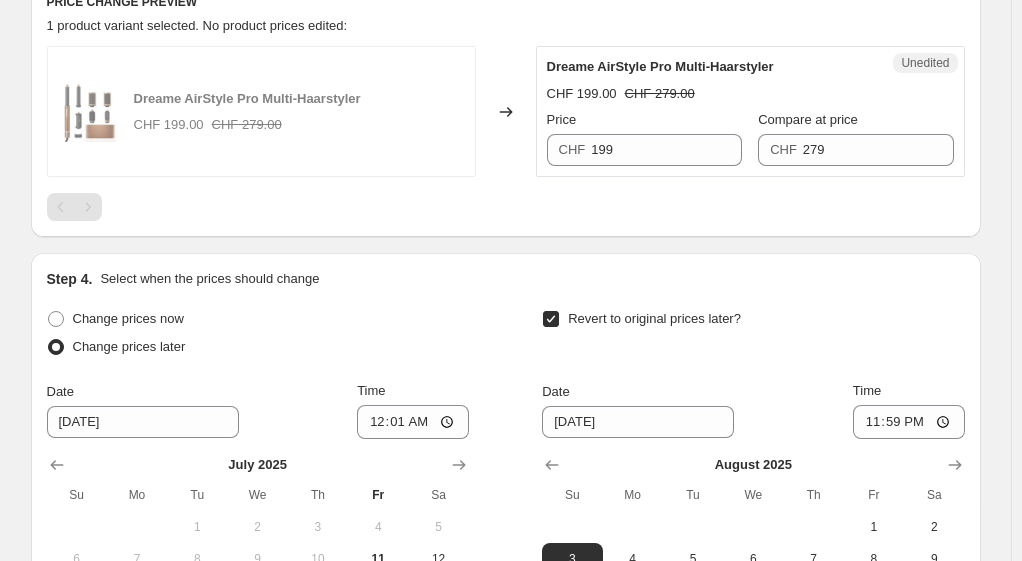 click on "There is 1 error with this price [MEDICAL_DATA] A price [MEDICAL_DATA] must change at least 1 product variant Step 1. Optionally give your price [MEDICAL_DATA] a title (eg "March 30% off sale on boots") Airstyle Pro extension This title is just for internal use, customers won't see it Step 2. Select how the prices should change Use bulk price change rules Set product prices individually Use CSV upload Select tags to add while price change is active Select tags to remove while price change is active Step 3. Select which products should change in price Select all products, use filters, or select products variants individually All products Filter by product, collection, tag, vendor, product type, variant title, or inventory Select product variants individually Select product variants 1   product variants selected PRICE CHANGE PREVIEW 1 product variant selected. No product prices edited: Dreame AirStyle Pro Multi-Haarstyler CHF 199.00 CHF 279.00 Changed to Unedited Dreame AirStyle Pro Multi-Haarstyler CHF 199.00 CHF 279.00" at bounding box center [498, 29] 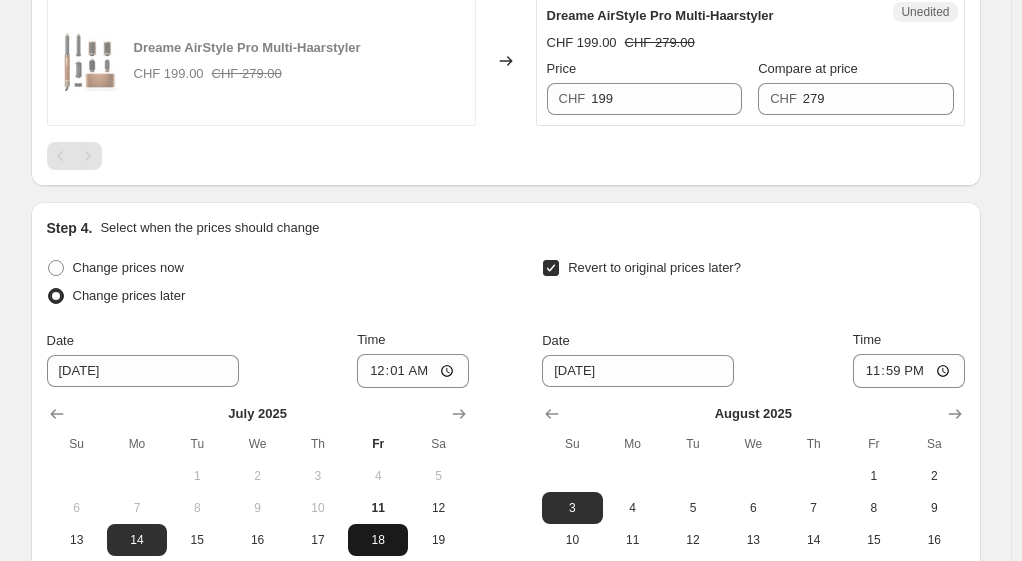 scroll, scrollTop: 758, scrollLeft: 0, axis: vertical 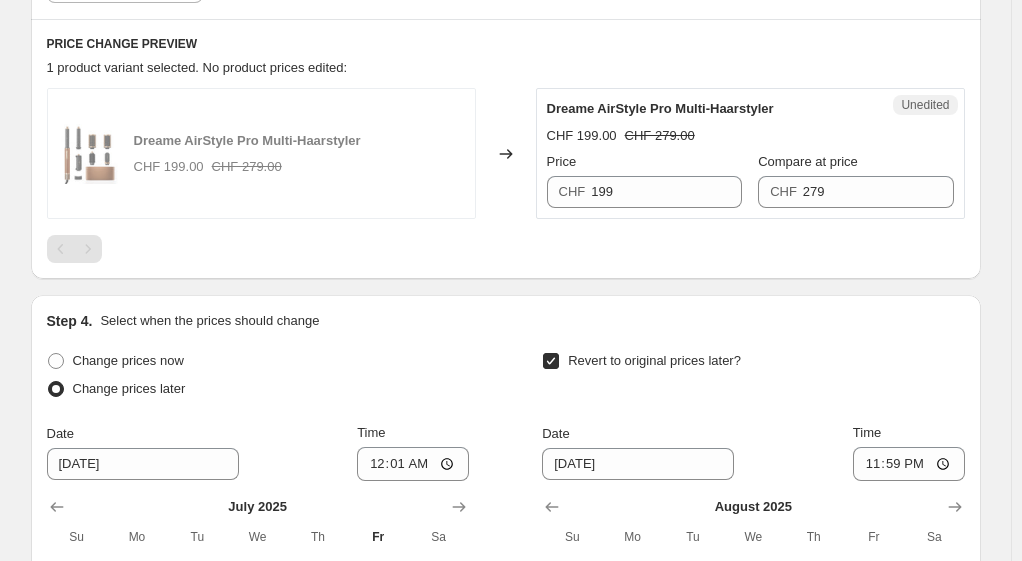 click on "There is 1 error with this price [MEDICAL_DATA] A price [MEDICAL_DATA] must change at least 1 product variant Step 1. Optionally give your price [MEDICAL_DATA] a title (eg "March 30% off sale on boots") Airstyle Pro extension This title is just for internal use, customers won't see it Step 2. Select how the prices should change Use bulk price change rules Set product prices individually Use CSV upload Select tags to add while price change is active Select tags to remove while price change is active Step 3. Select which products should change in price Select all products, use filters, or select products variants individually All products Filter by product, collection, tag, vendor, product type, variant title, or inventory Select product variants individually Select product variants 1   product variants selected PRICE CHANGE PREVIEW 1 product variant selected. No product prices edited: Dreame AirStyle Pro Multi-Haarstyler CHF 199.00 CHF 279.00 Changed to Unedited Dreame AirStyle Pro Multi-Haarstyler CHF 199.00 CHF 279.00" at bounding box center [498, 71] 